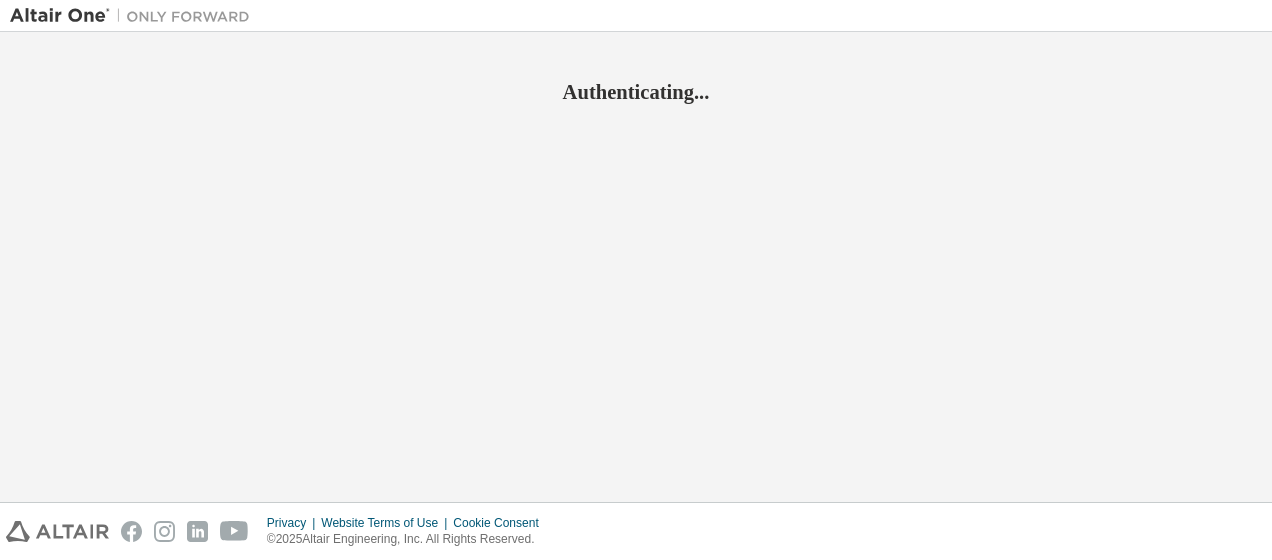 scroll, scrollTop: 0, scrollLeft: 0, axis: both 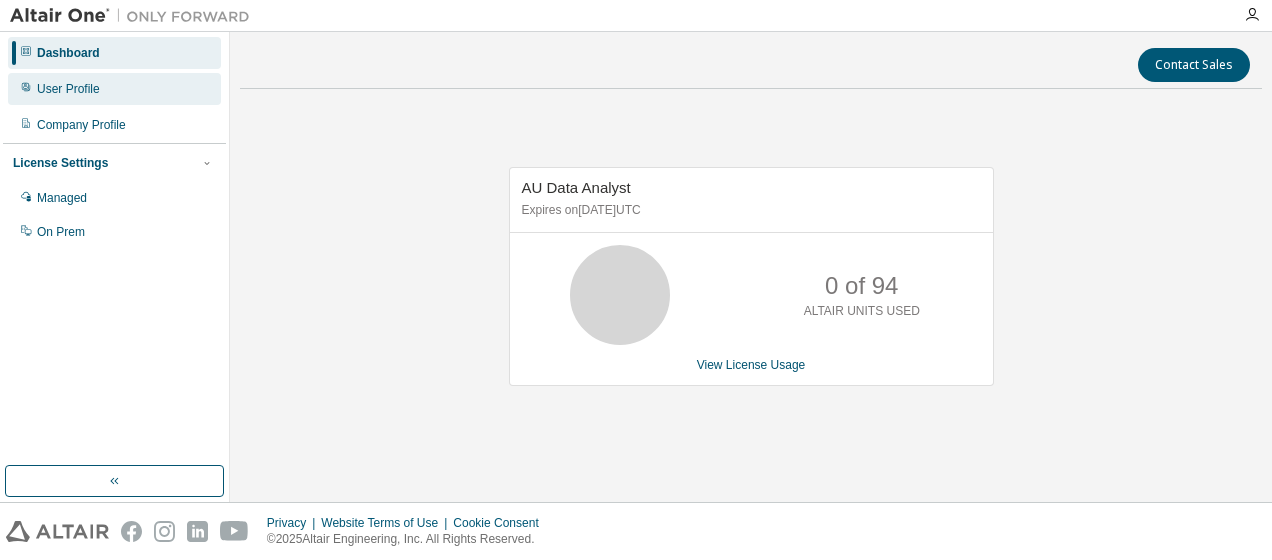 click on "User Profile" at bounding box center (68, 89) 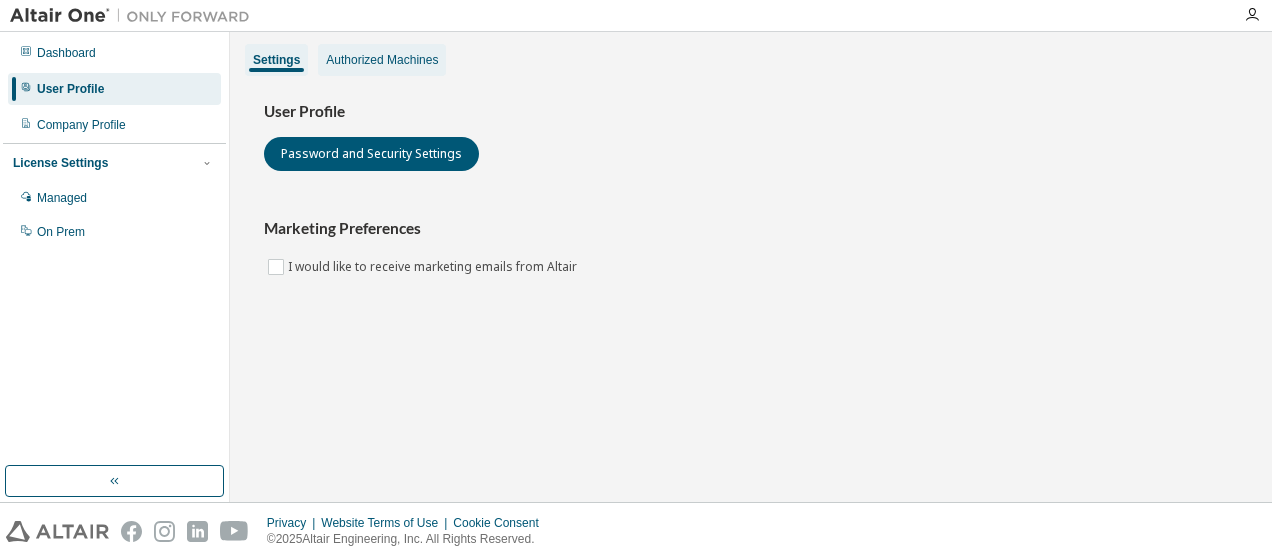 click on "Authorized Machines" at bounding box center (382, 60) 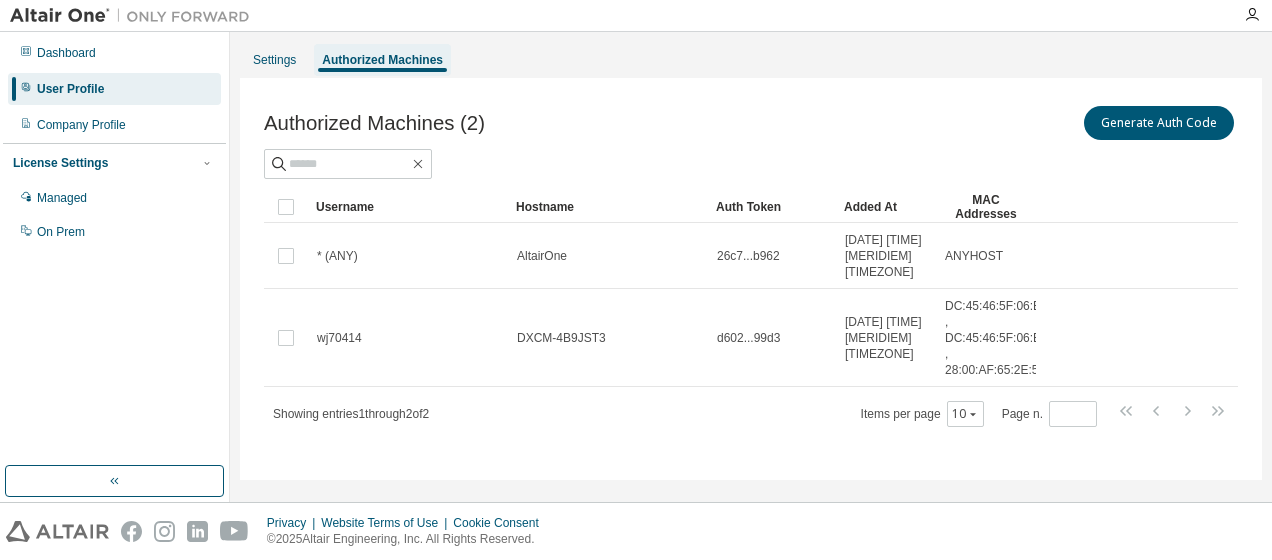 click on "Generate Auth Code" at bounding box center [994, 123] 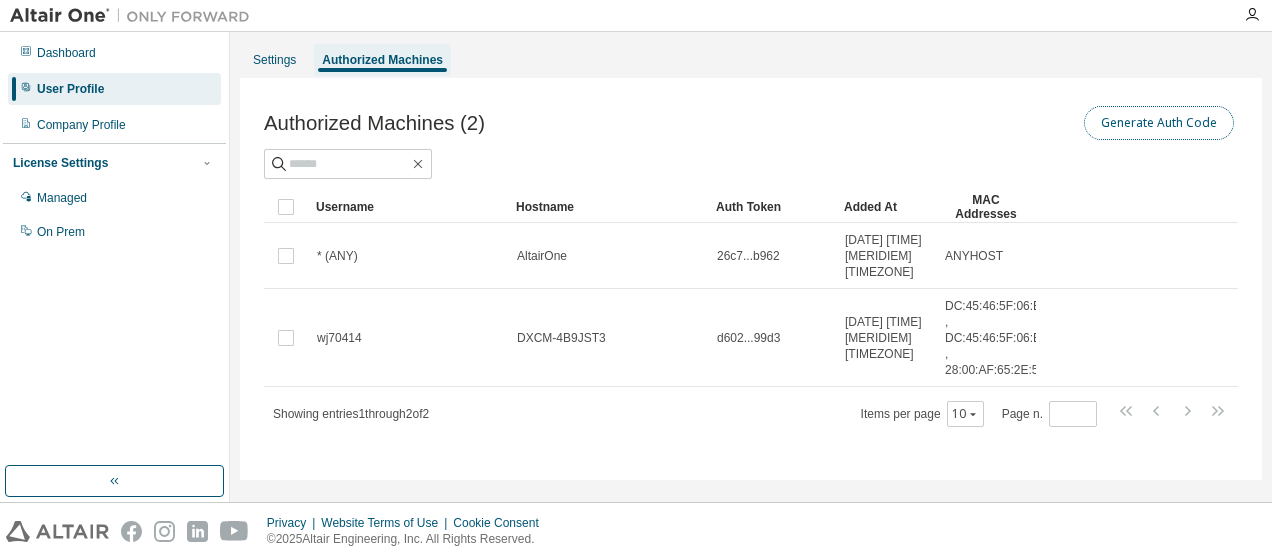 click on "Generate Auth Code" at bounding box center (1159, 123) 